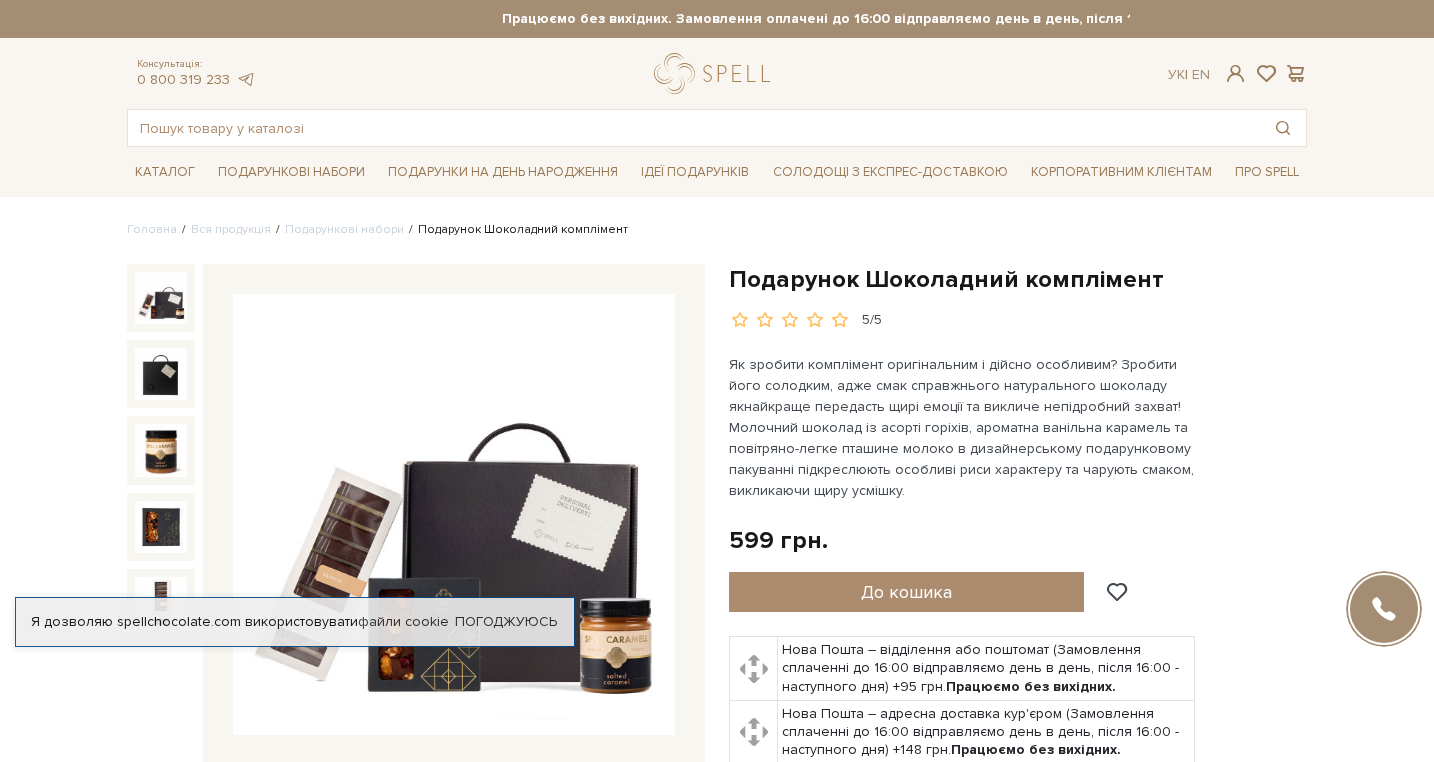 scroll, scrollTop: 0, scrollLeft: 0, axis: both 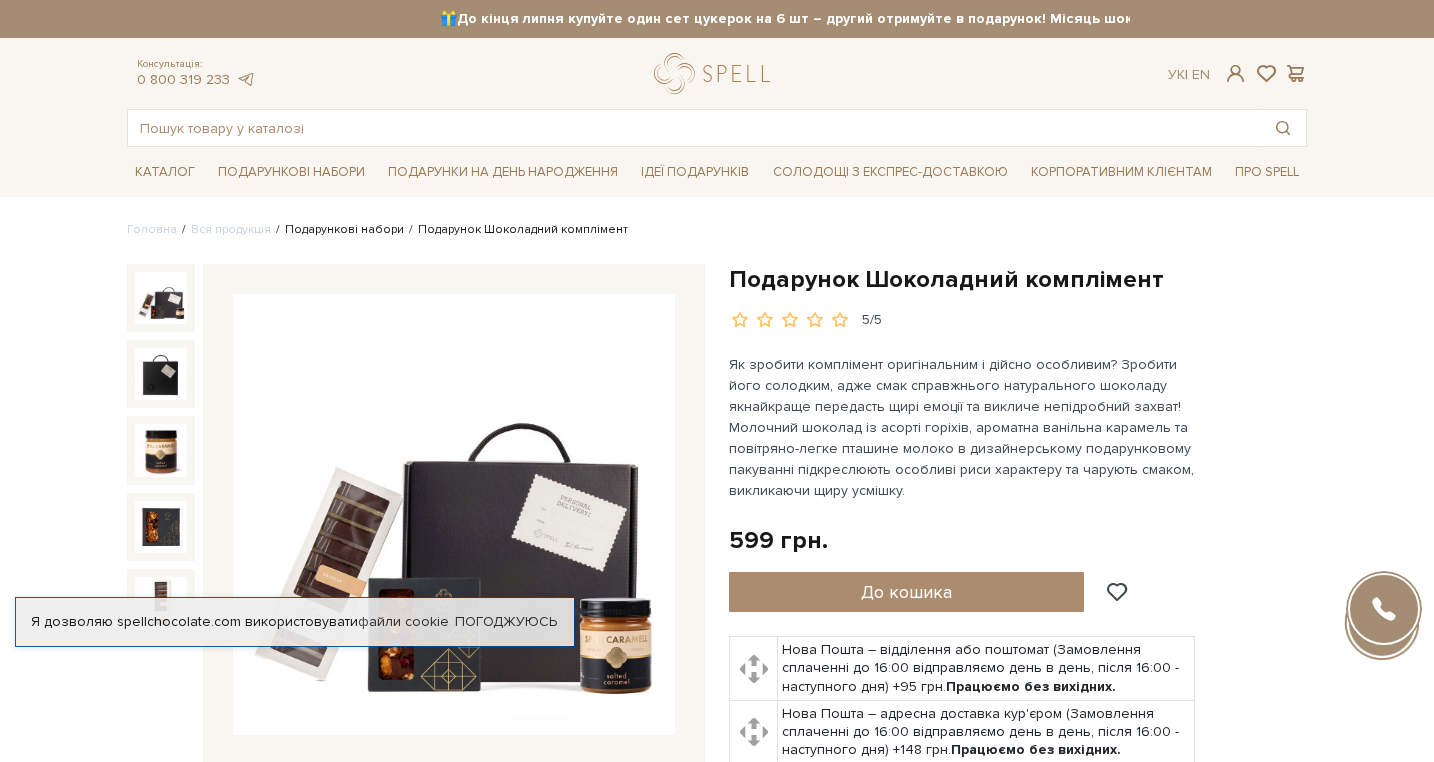 click on "Подарункові набори" at bounding box center (344, 229) 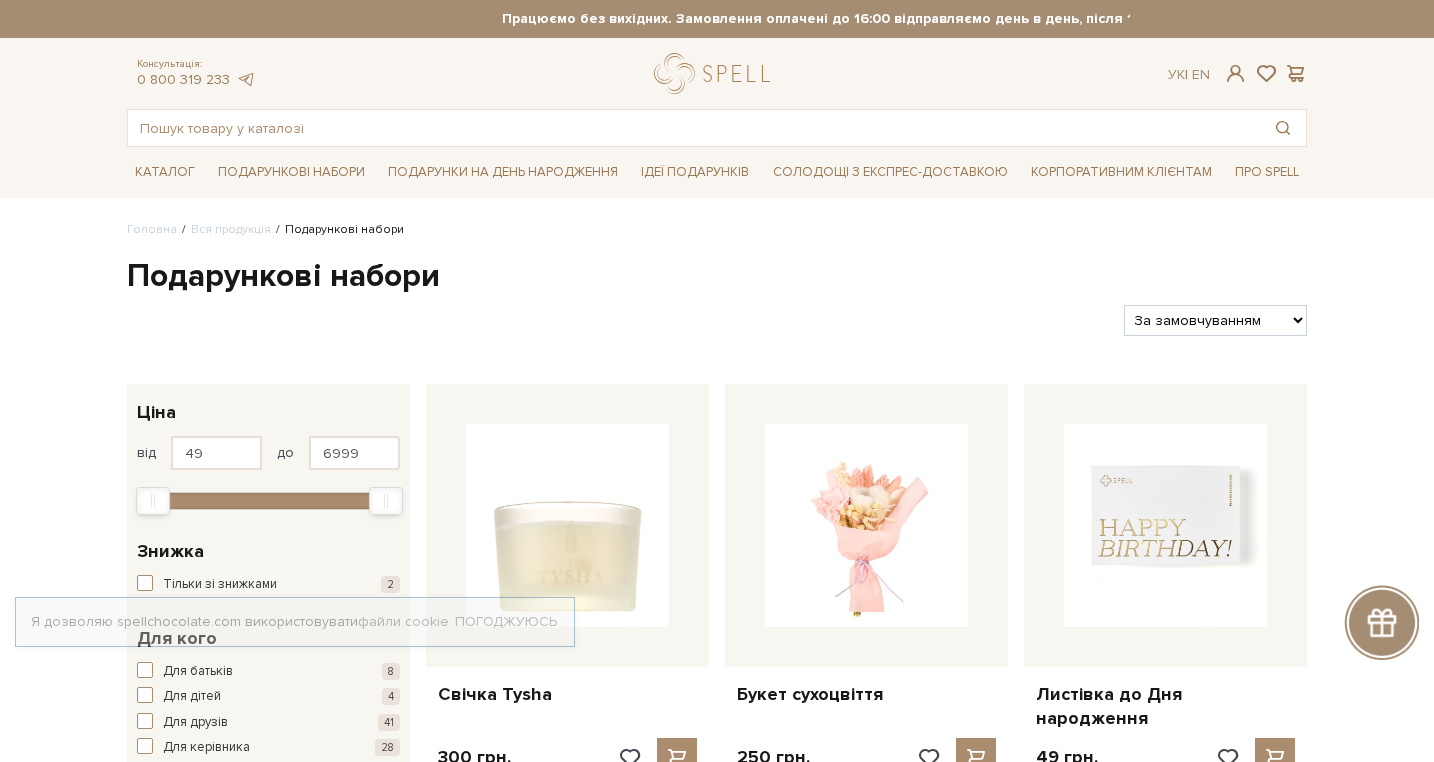 scroll, scrollTop: 0, scrollLeft: 0, axis: both 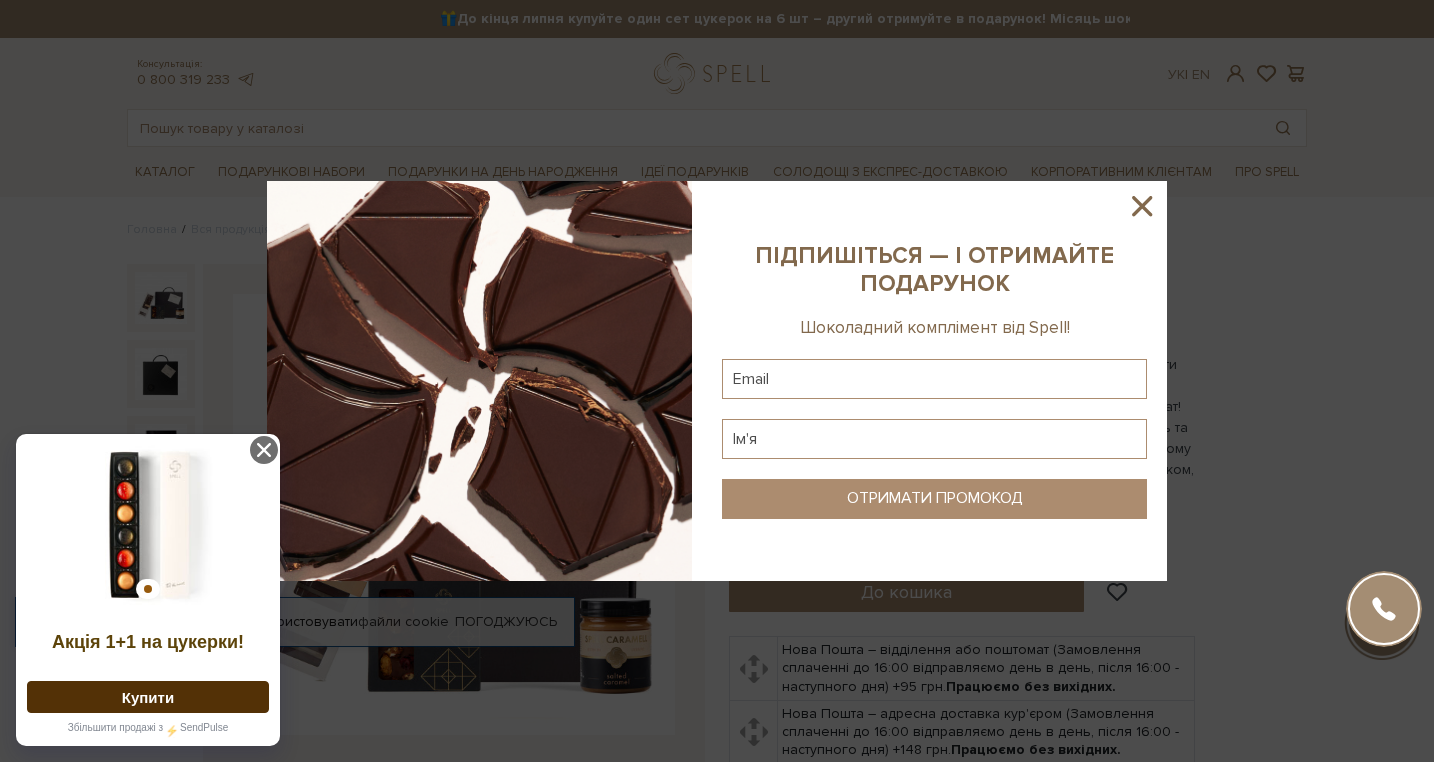click 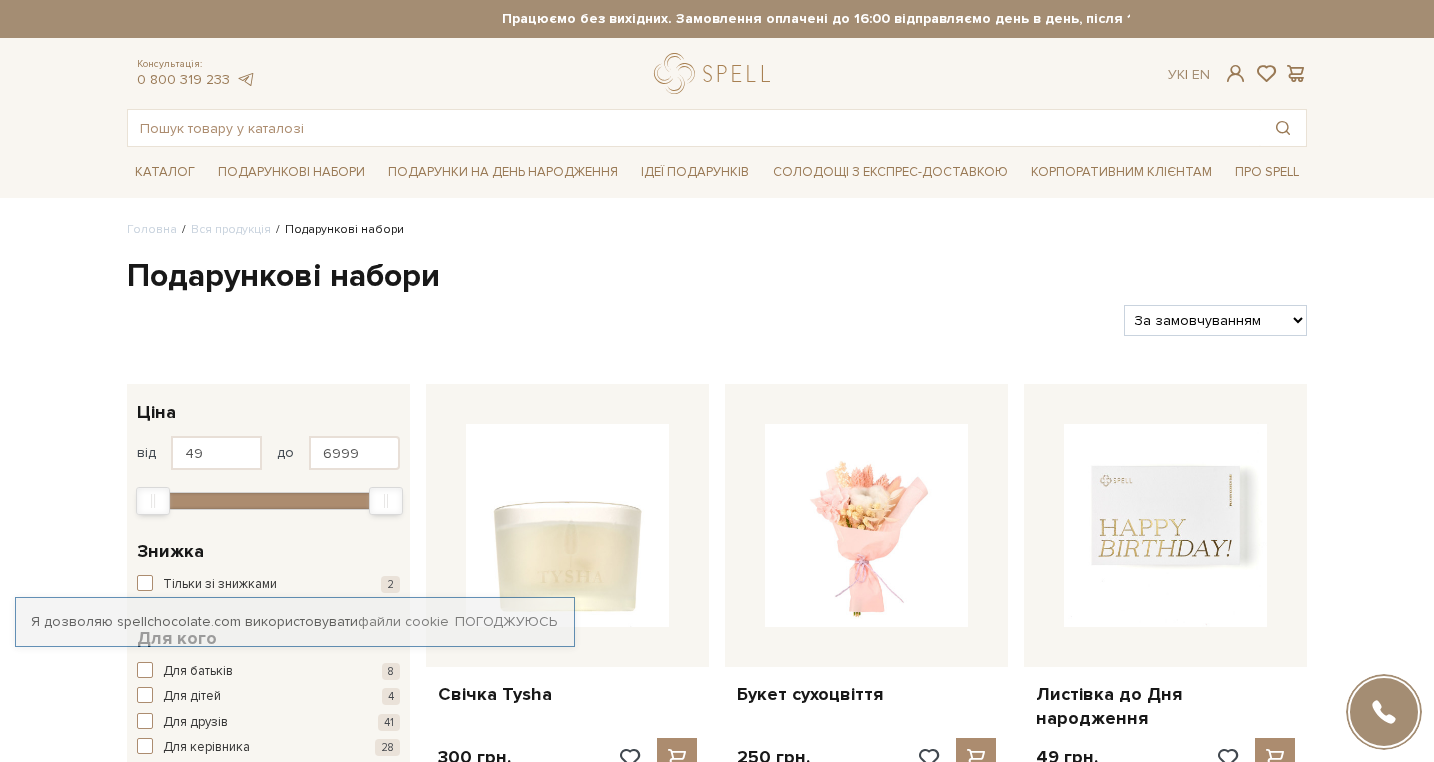 scroll, scrollTop: 0, scrollLeft: 0, axis: both 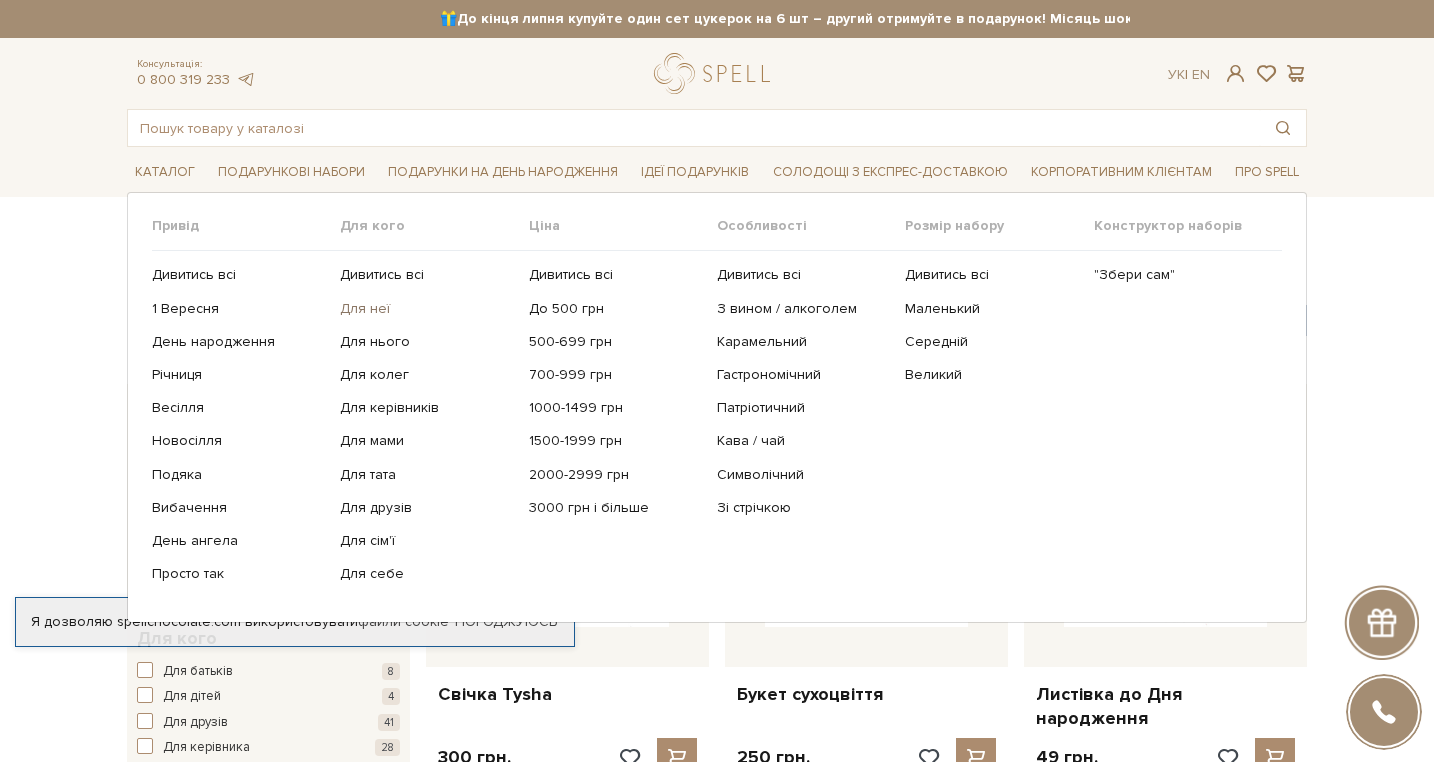 click on "Для неї" at bounding box center [426, 309] 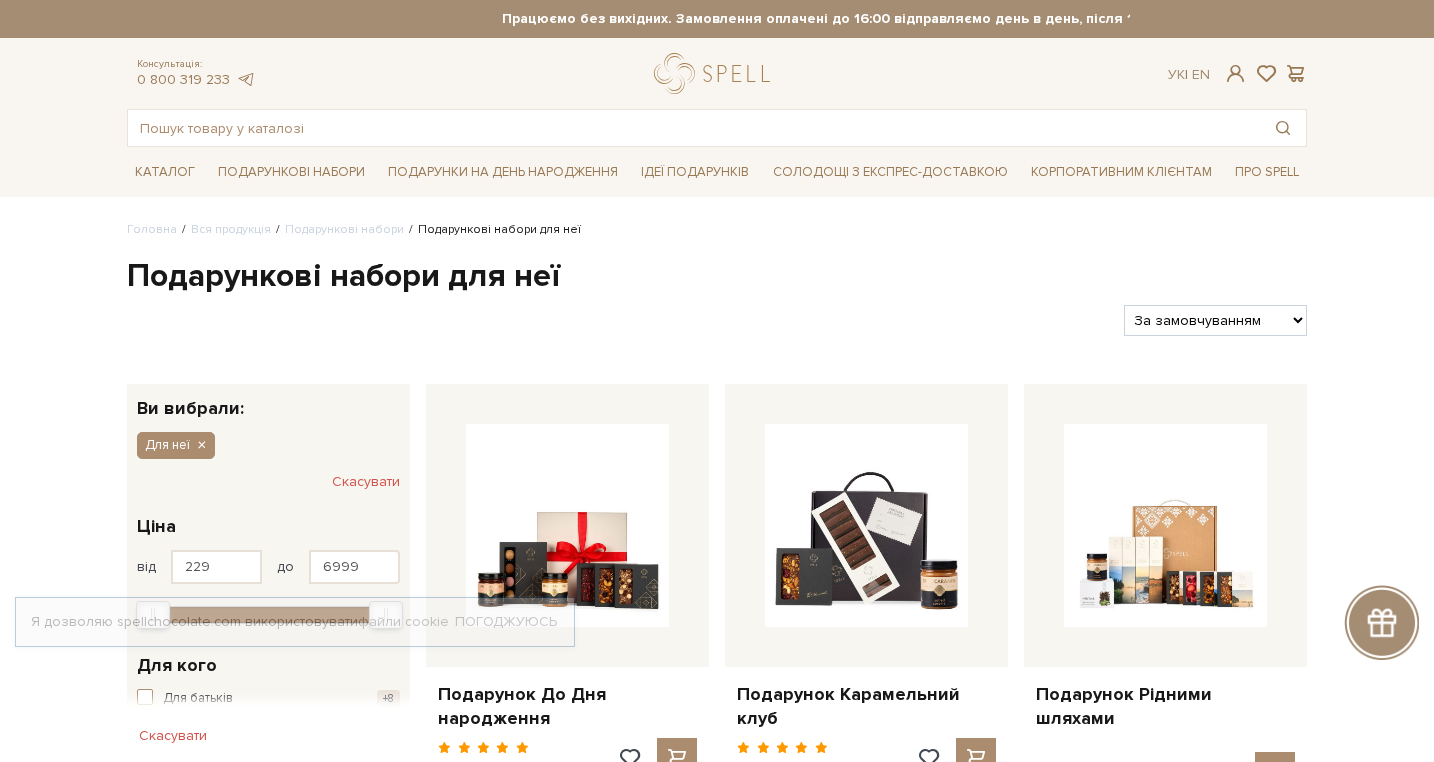 scroll, scrollTop: 0, scrollLeft: 0, axis: both 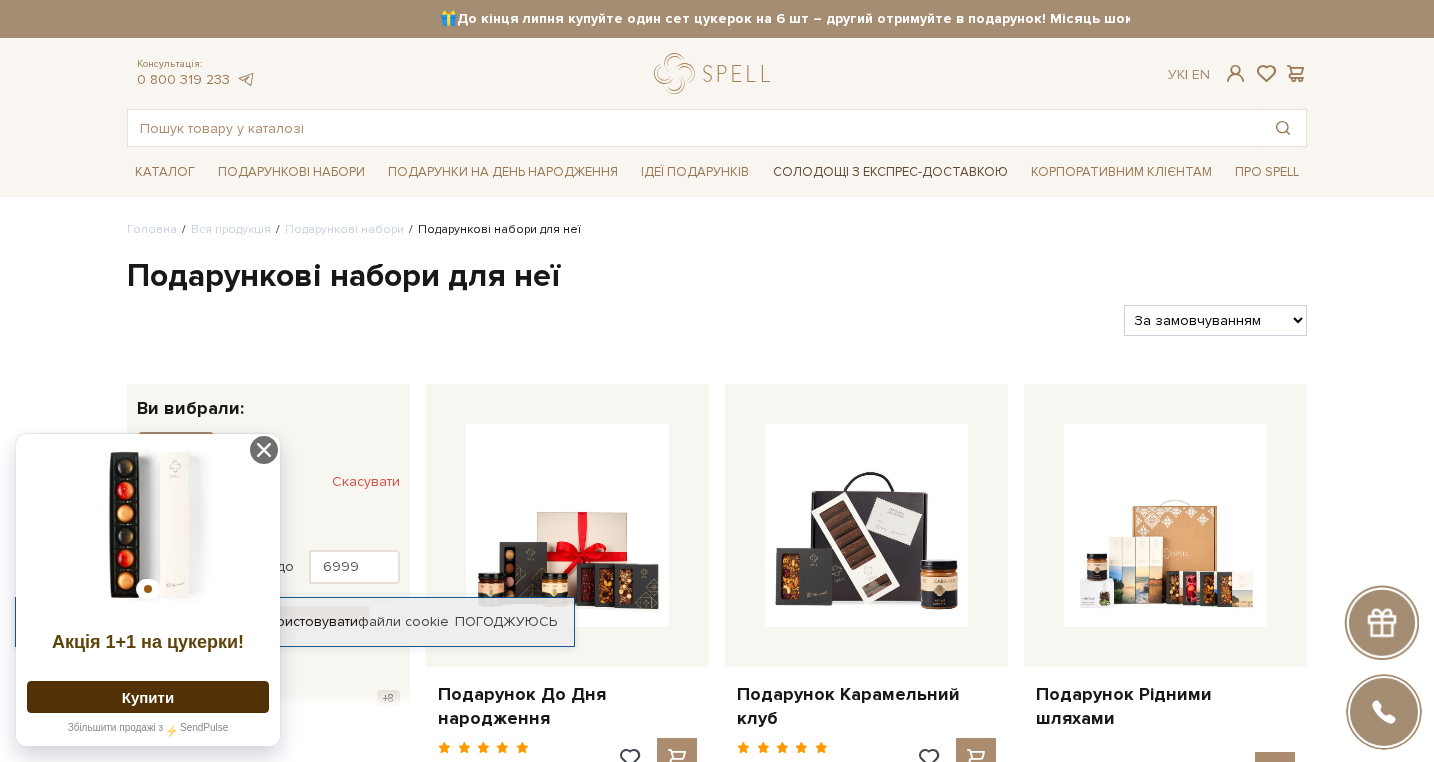click on "Солодощі з експрес-доставкою" at bounding box center [890, 172] 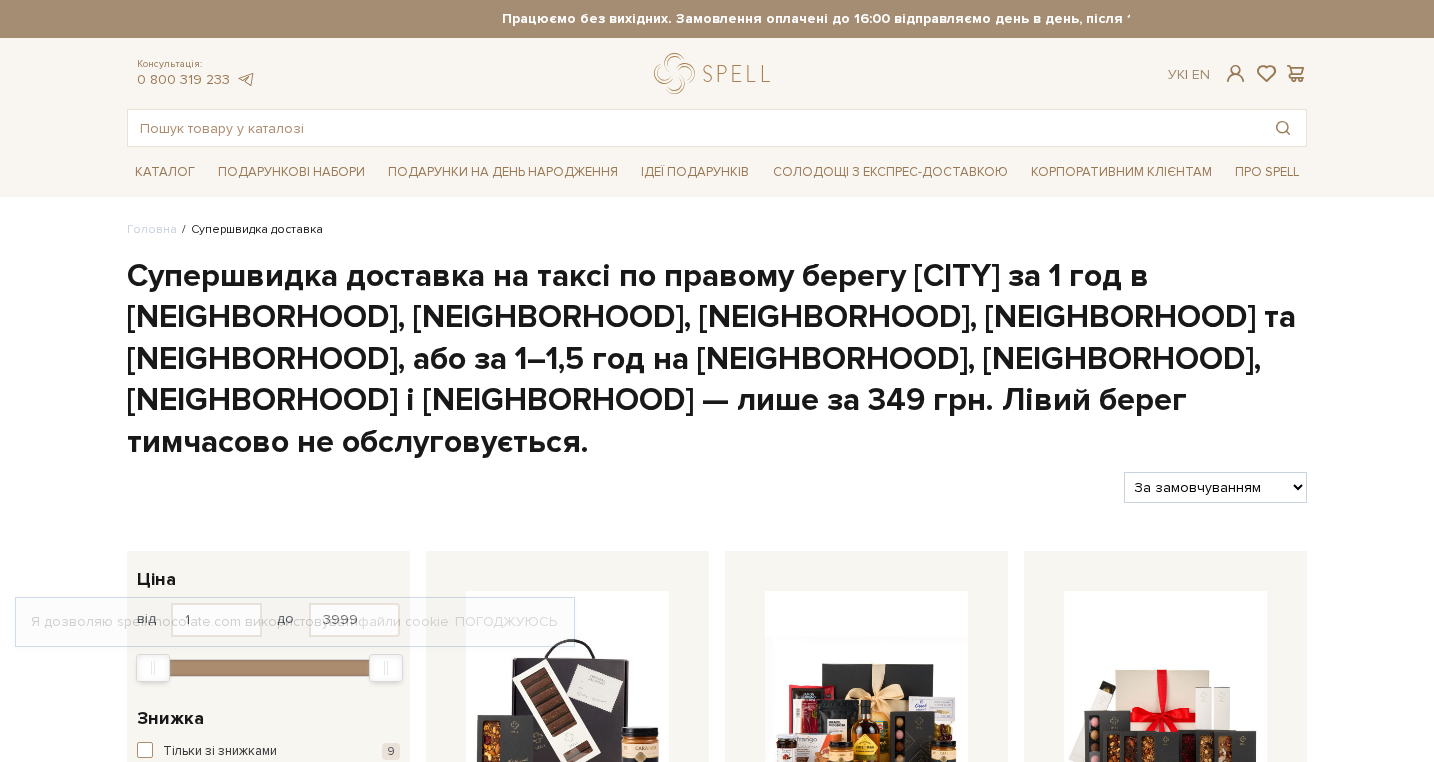 scroll, scrollTop: 0, scrollLeft: 0, axis: both 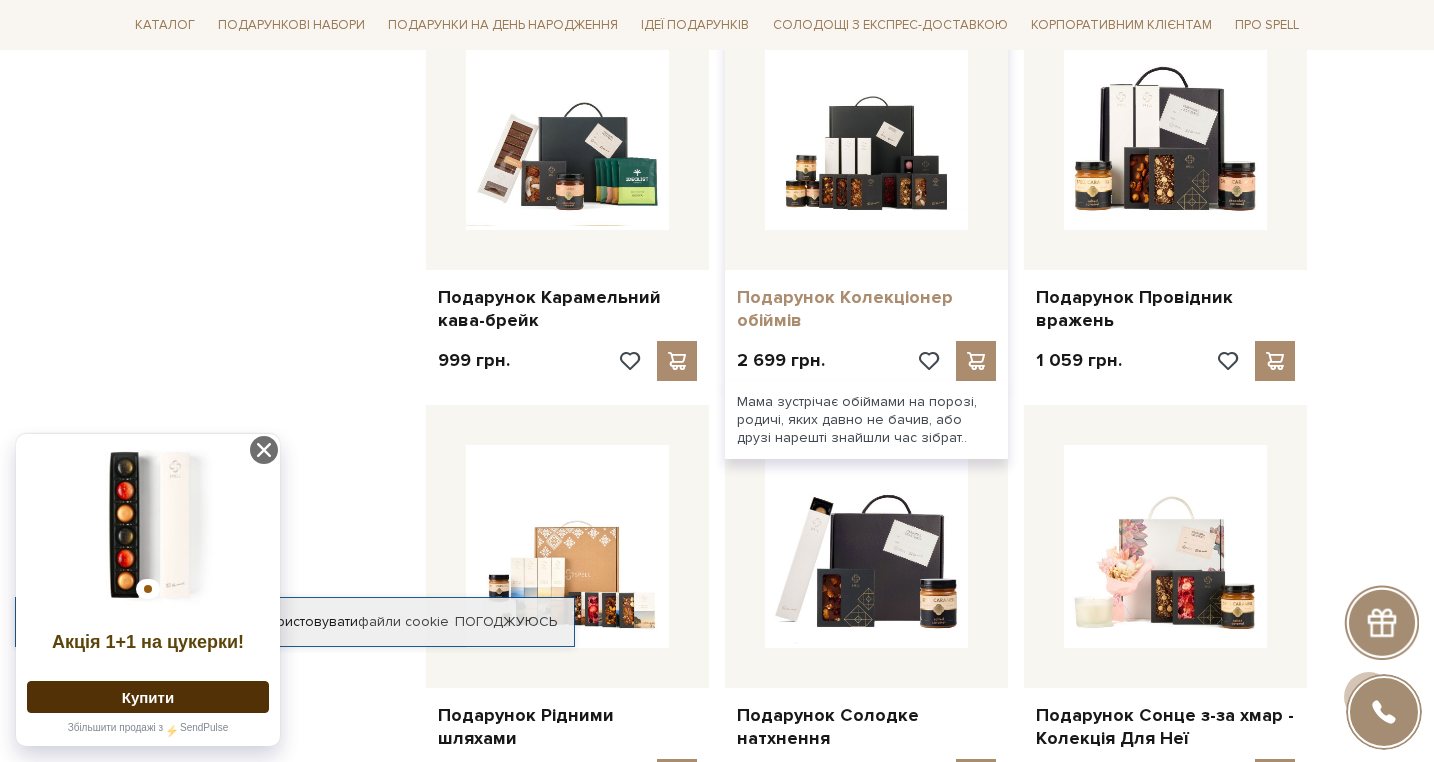 click on "Подарунок Колекціонер обіймів" at bounding box center (866, 309) 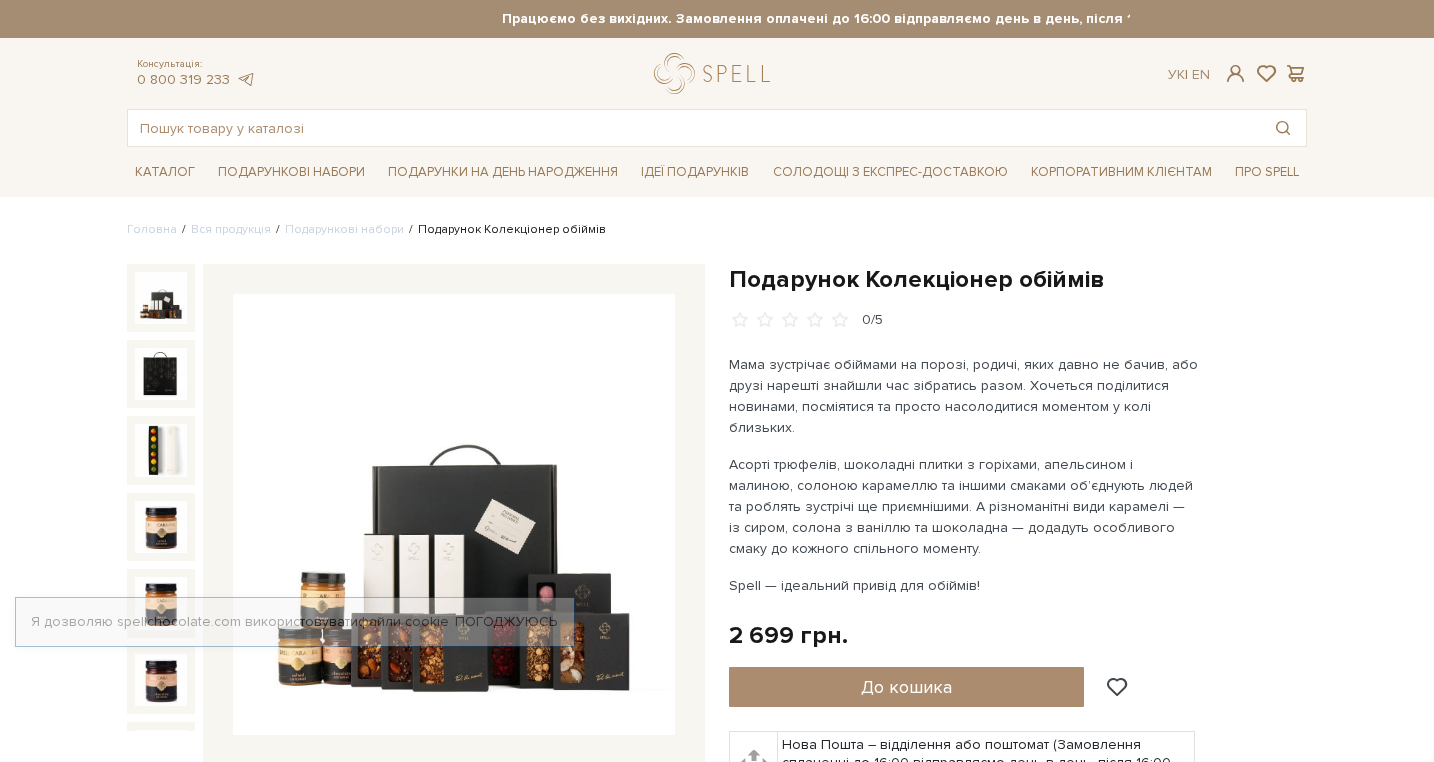 scroll, scrollTop: 0, scrollLeft: 0, axis: both 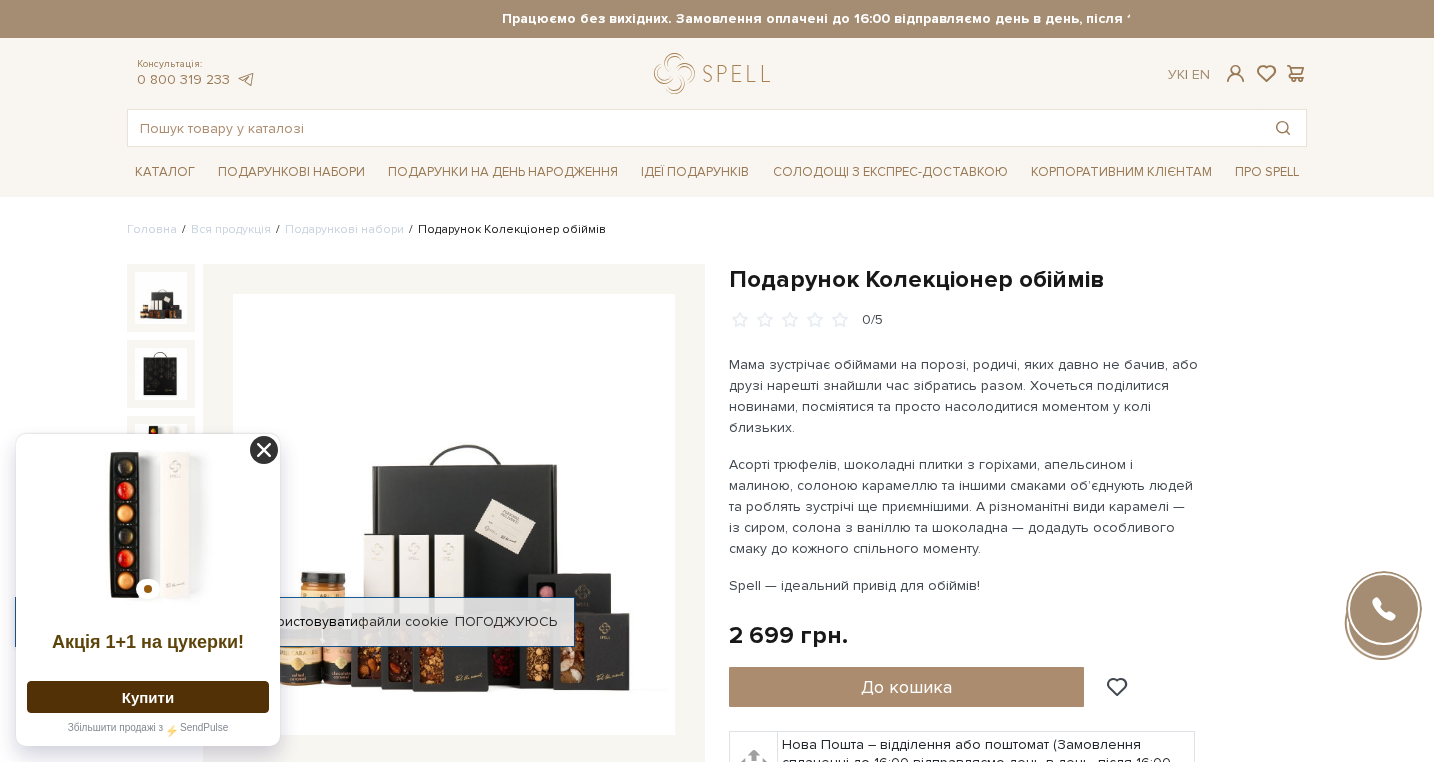 click 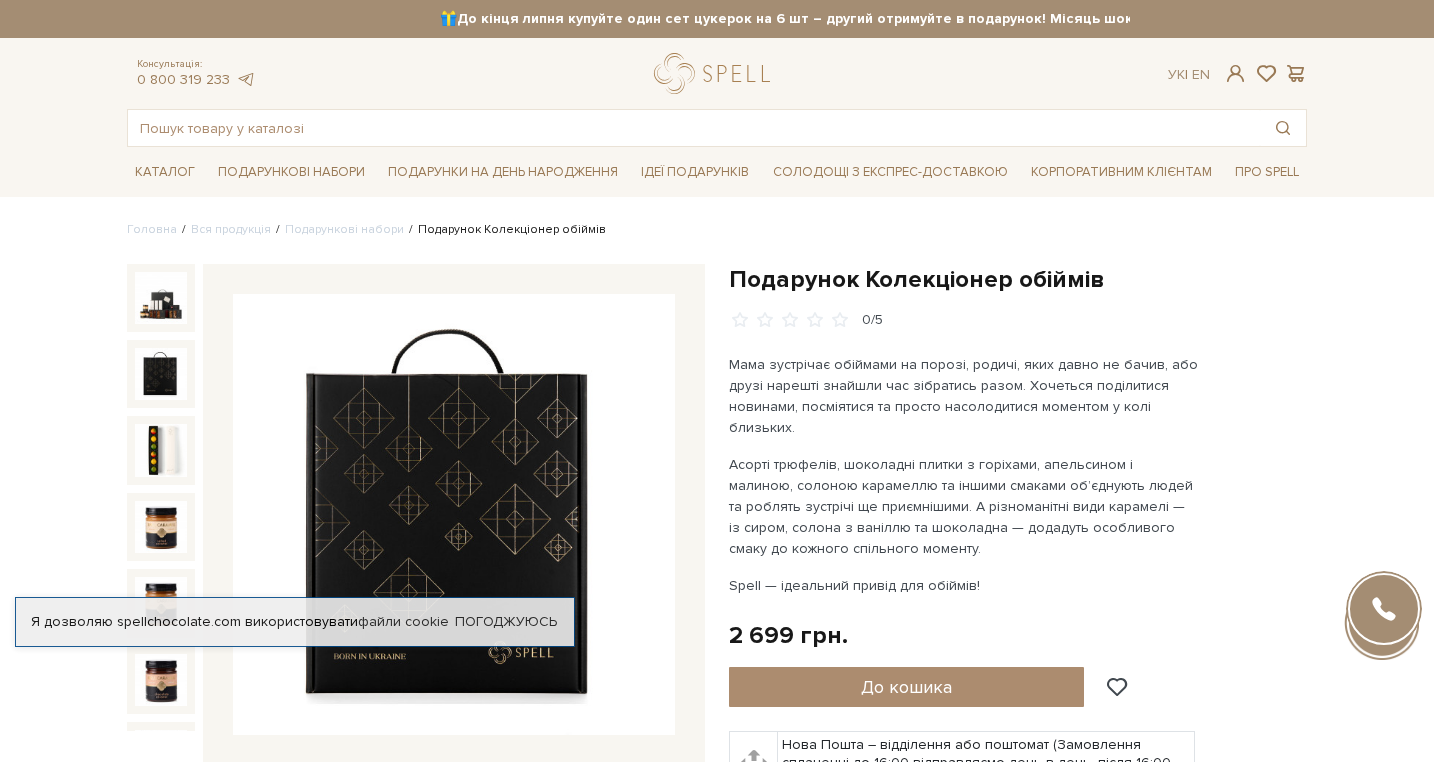 click at bounding box center [161, 374] 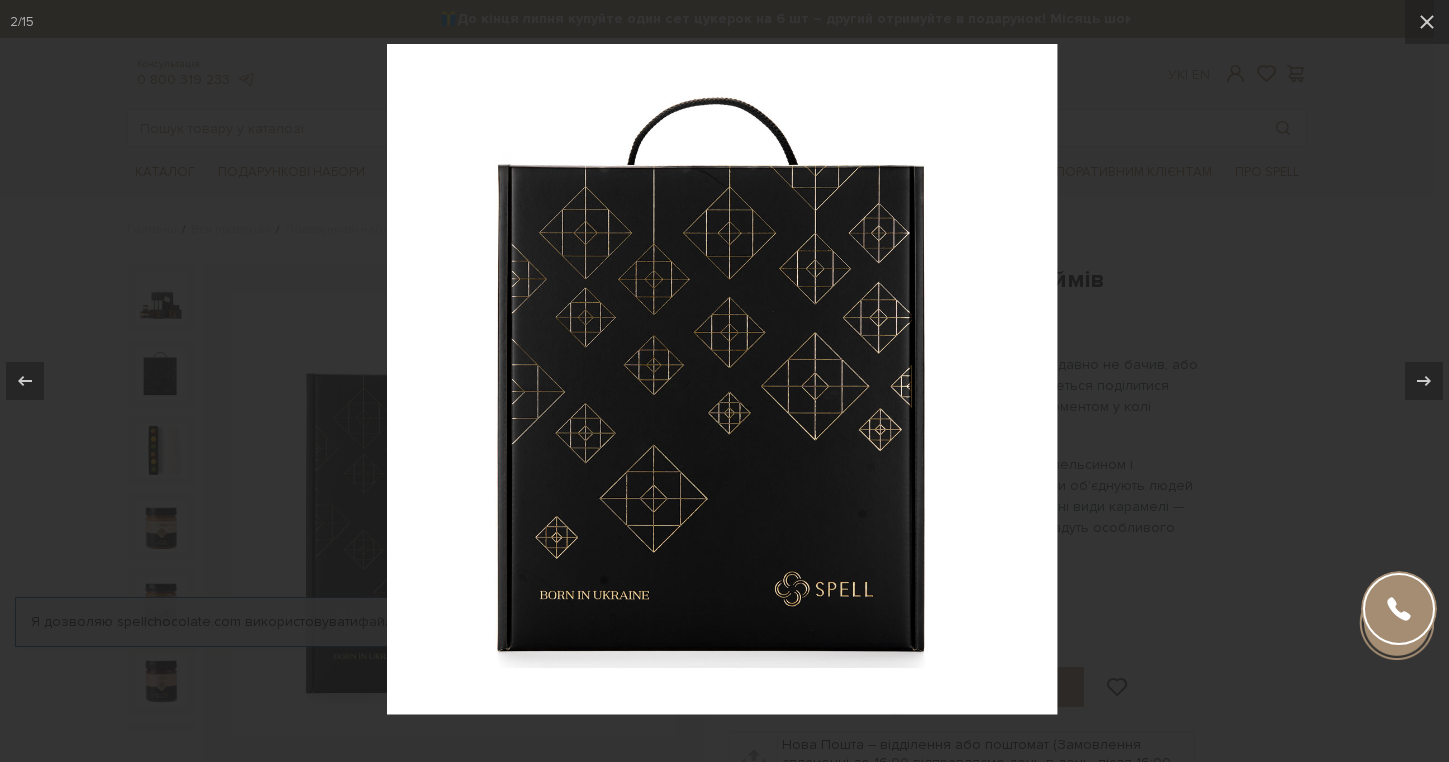 click at bounding box center (724, 381) 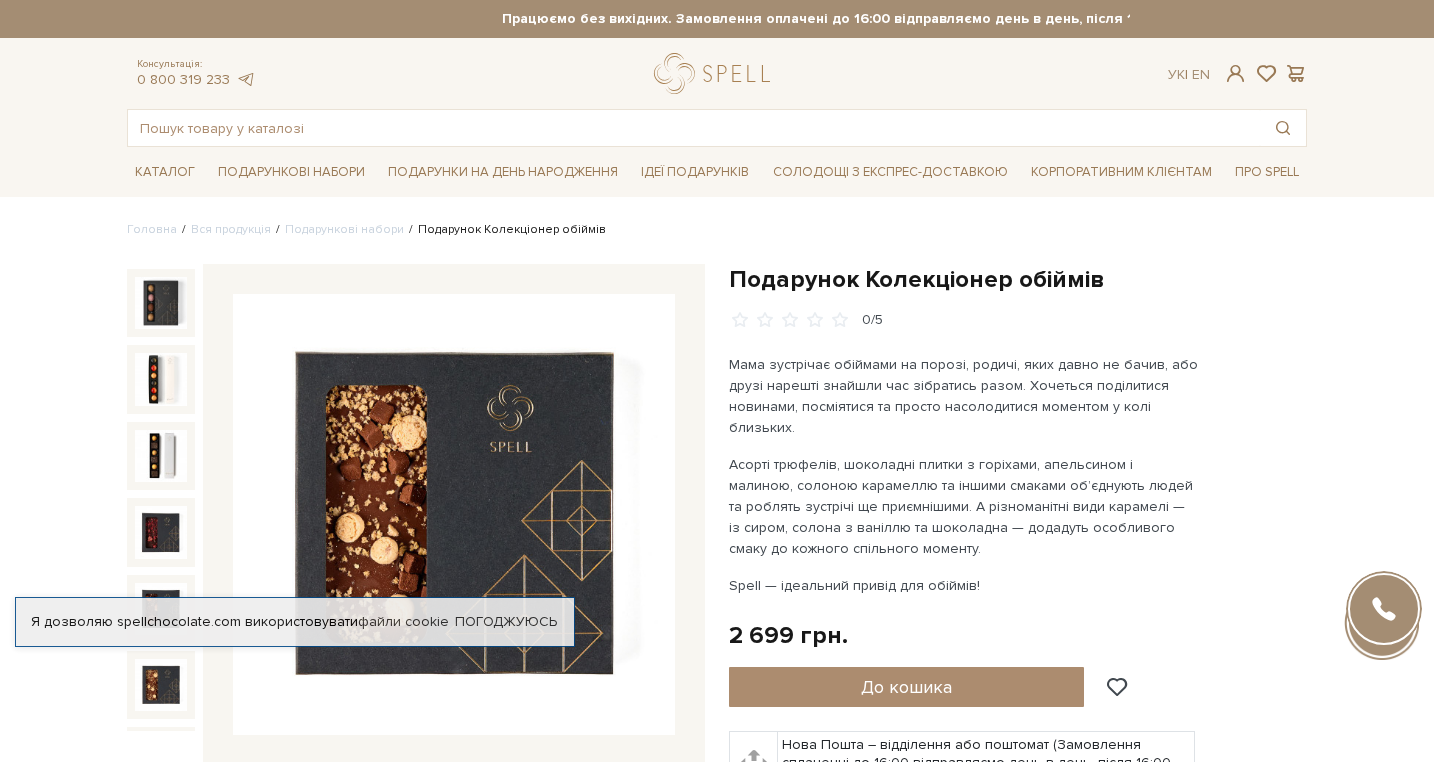 scroll, scrollTop: 601, scrollLeft: 0, axis: vertical 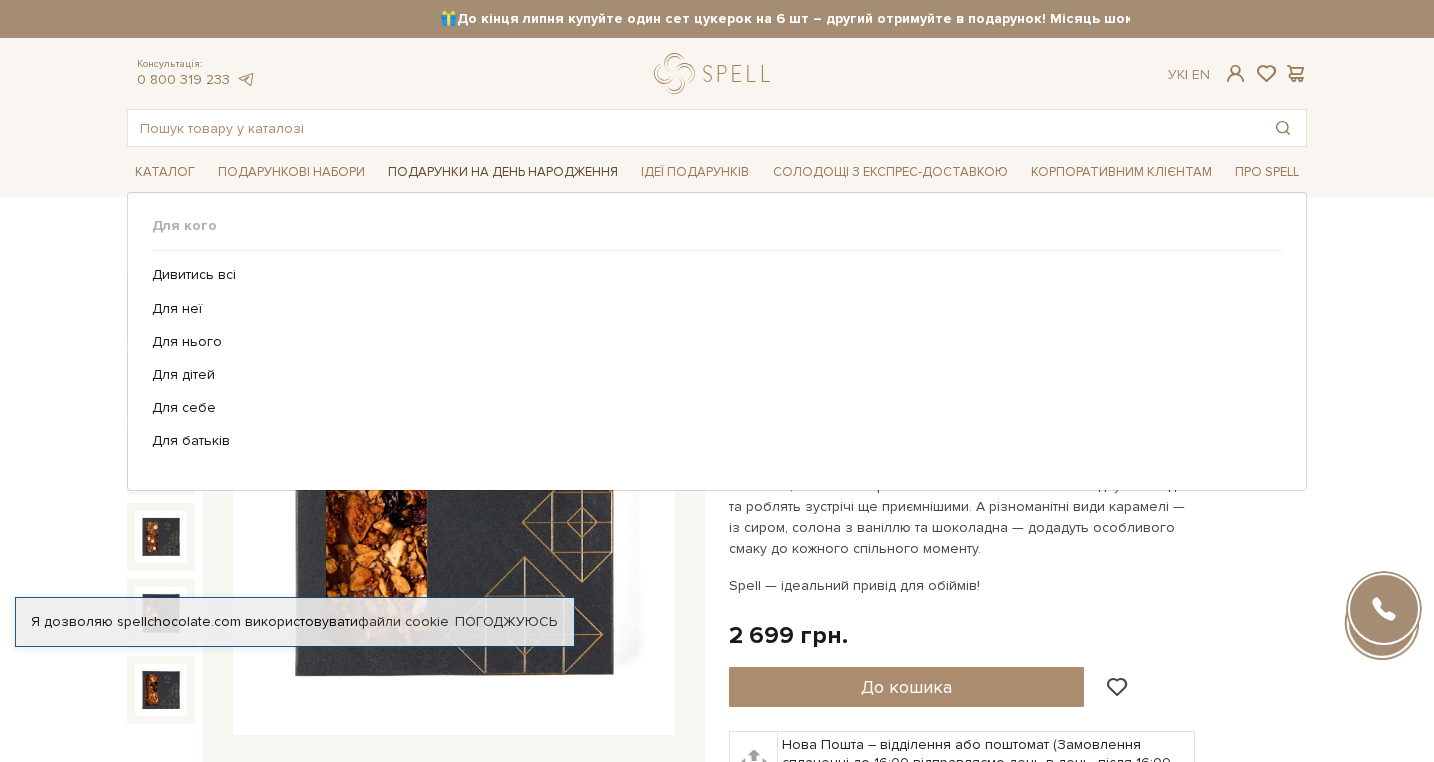 click on "Подарунки на День народження" at bounding box center (503, 172) 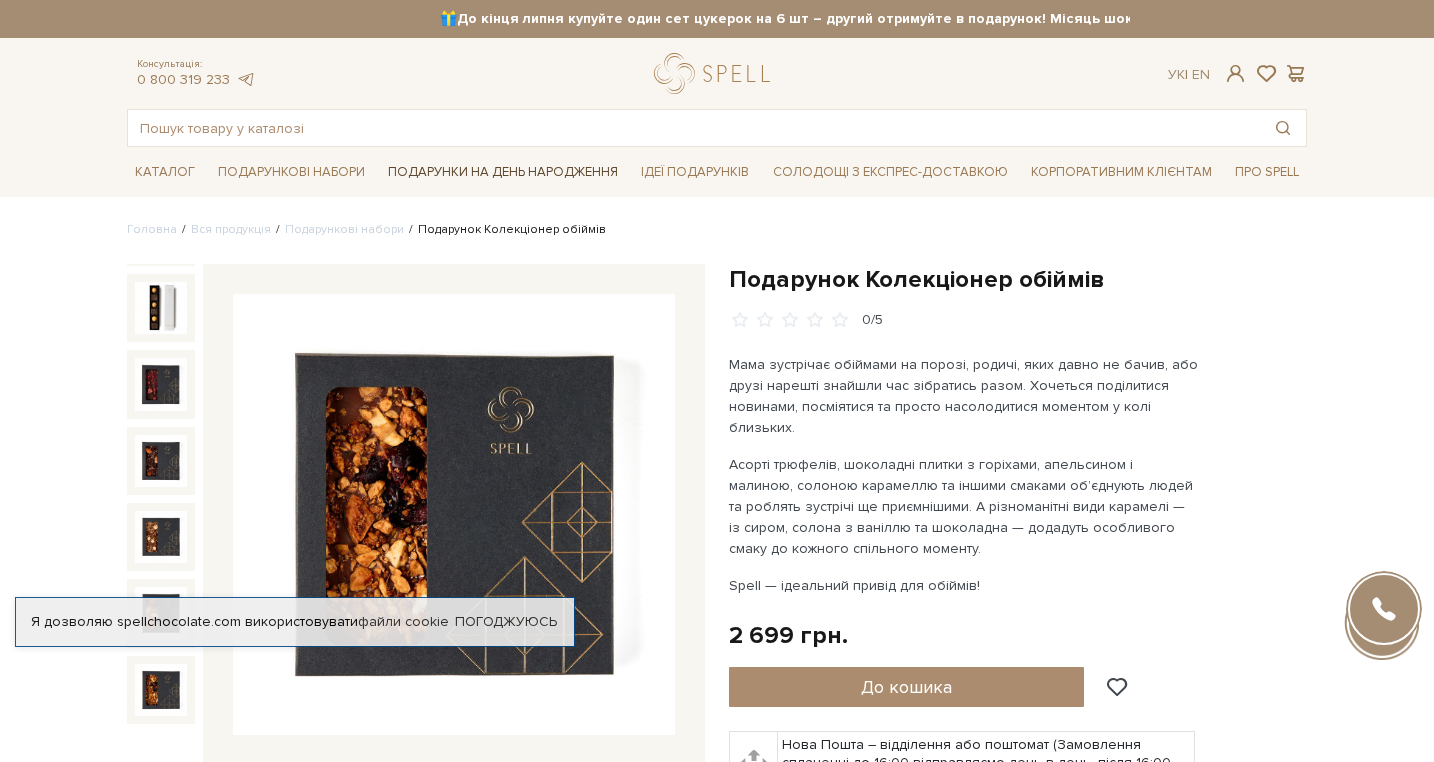 click on "Подарунки на День народження" at bounding box center (503, 172) 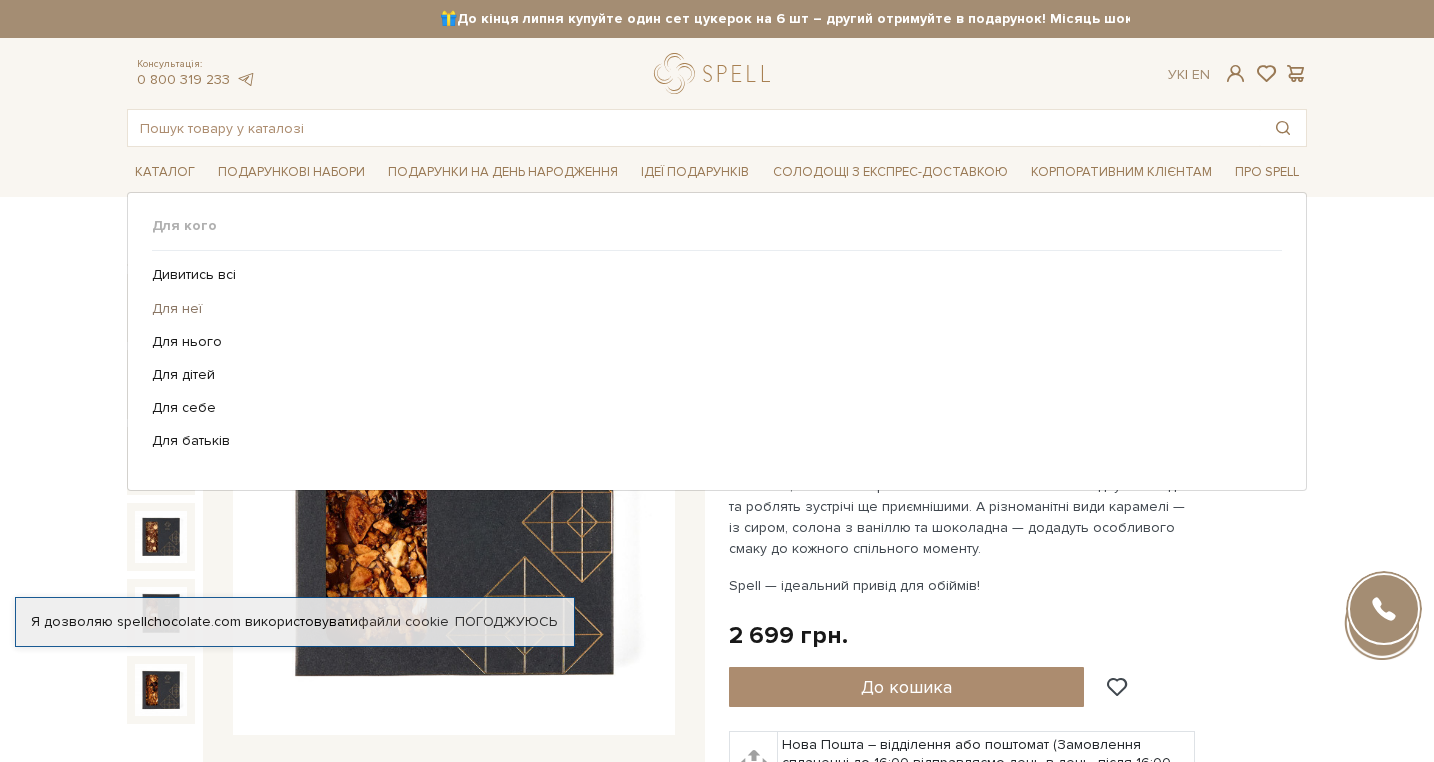 click on "Для неї" at bounding box center [709, 309] 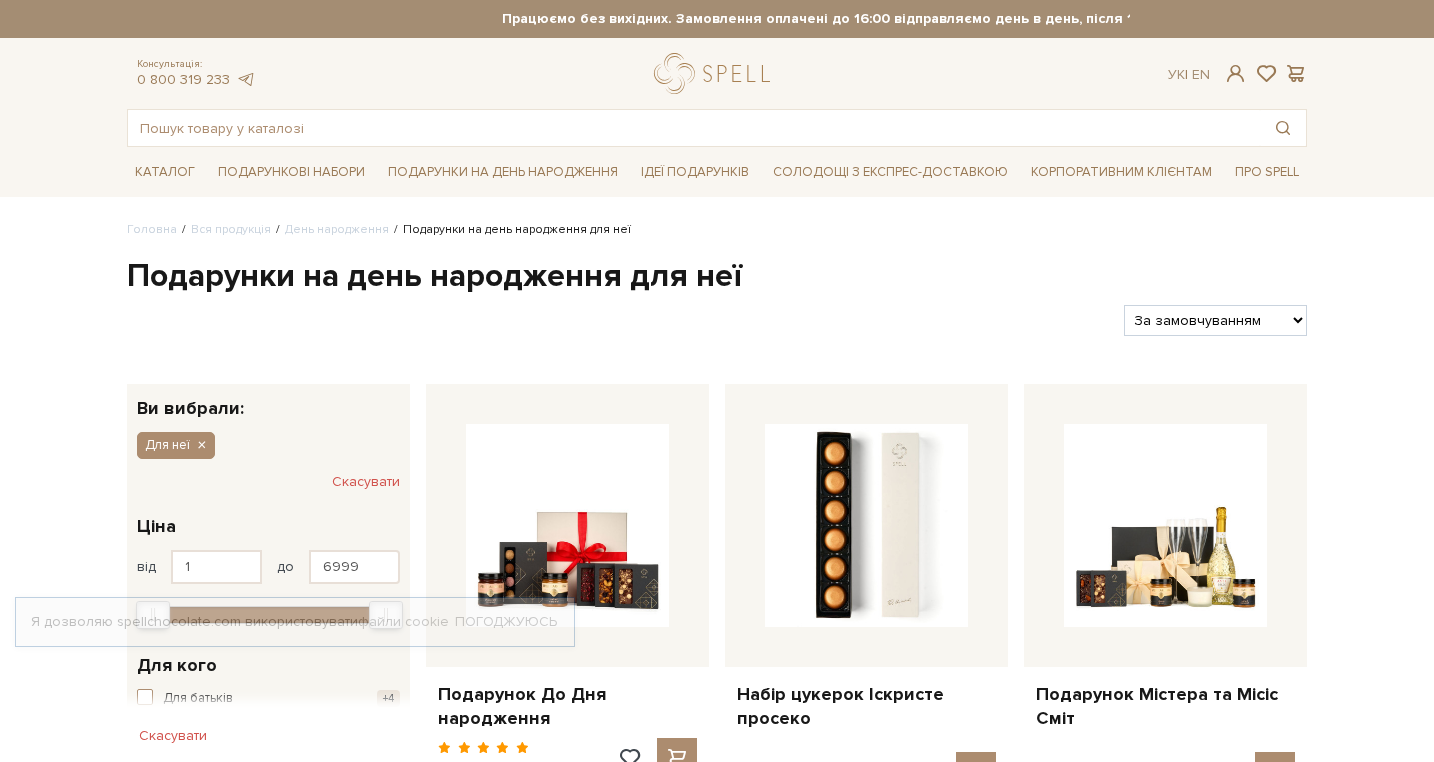 scroll, scrollTop: 0, scrollLeft: 0, axis: both 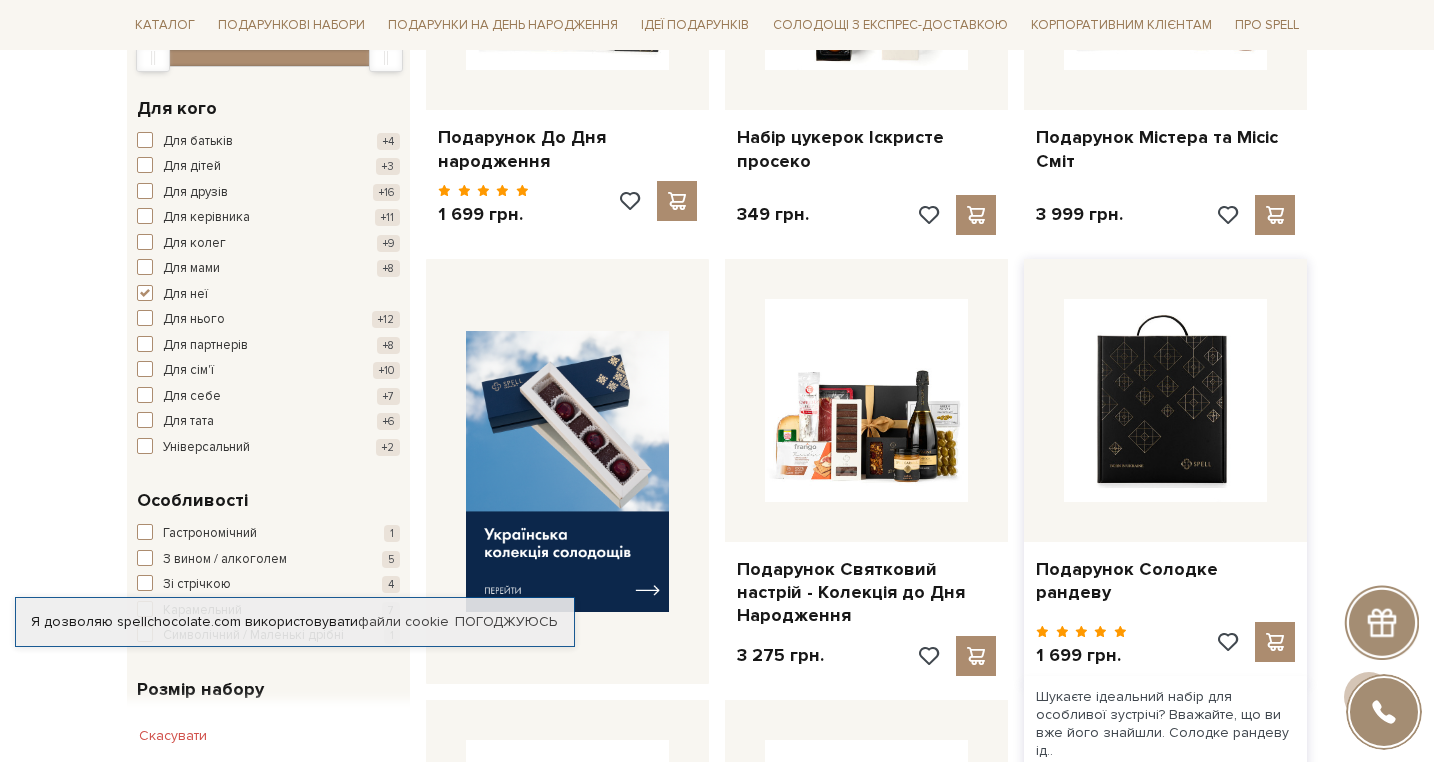 click at bounding box center (1165, 400) 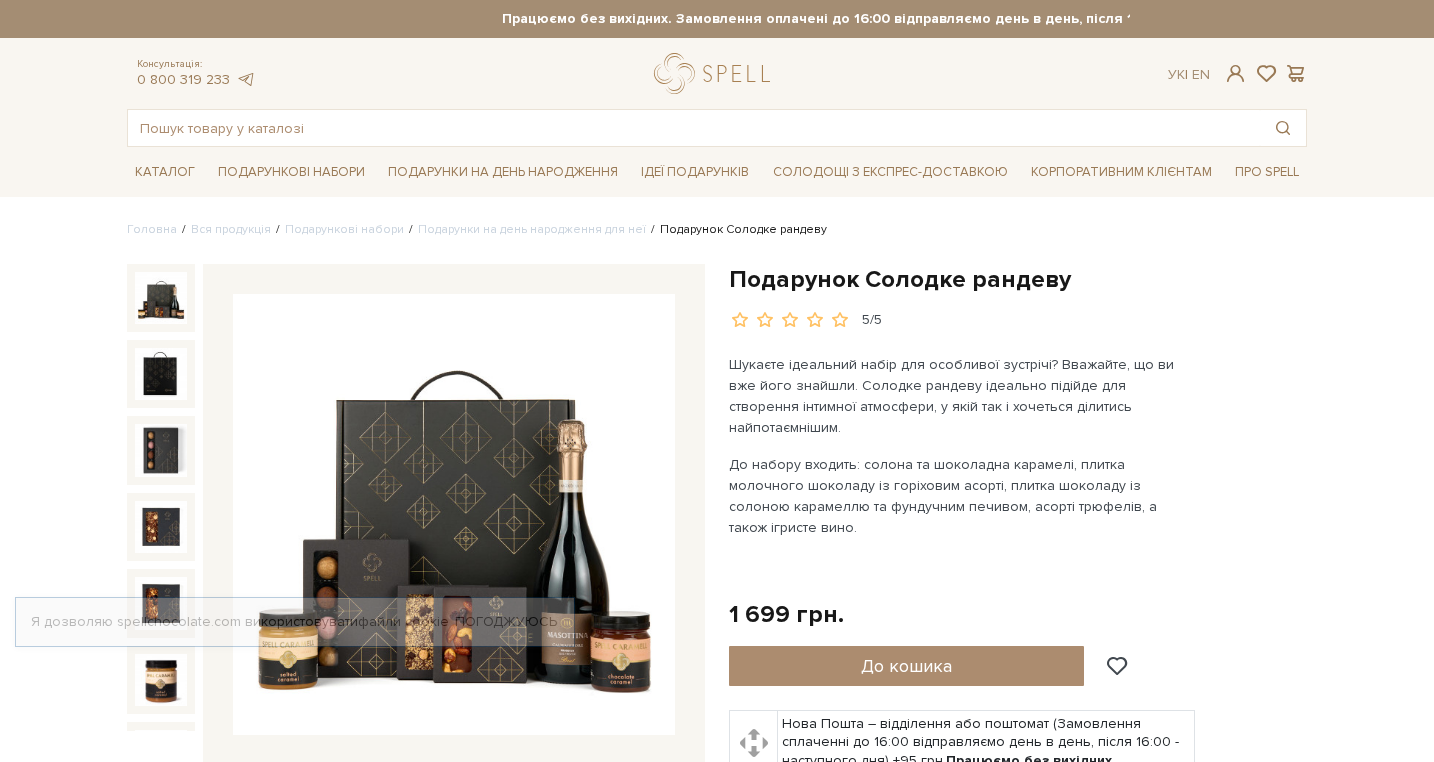 scroll, scrollTop: 0, scrollLeft: 0, axis: both 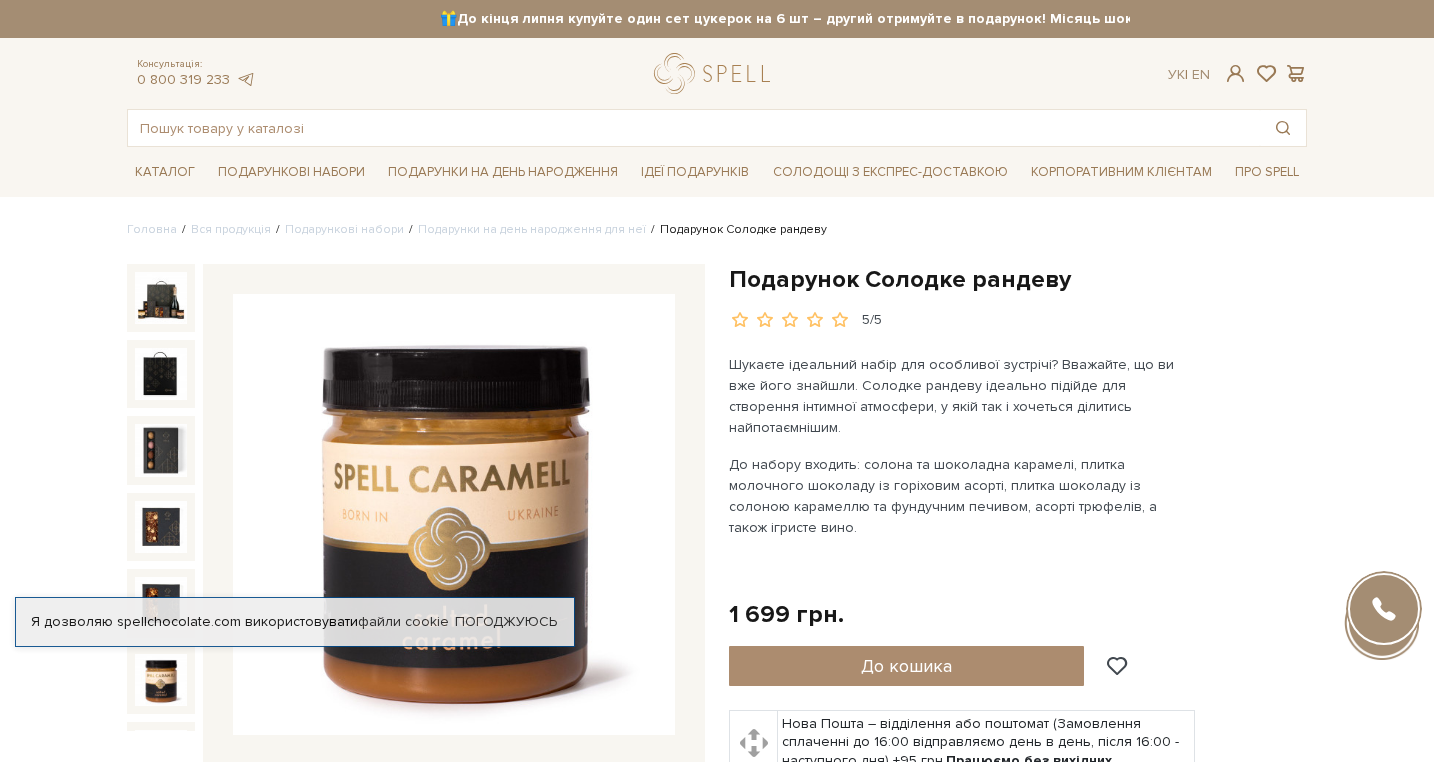 click at bounding box center [161, 680] 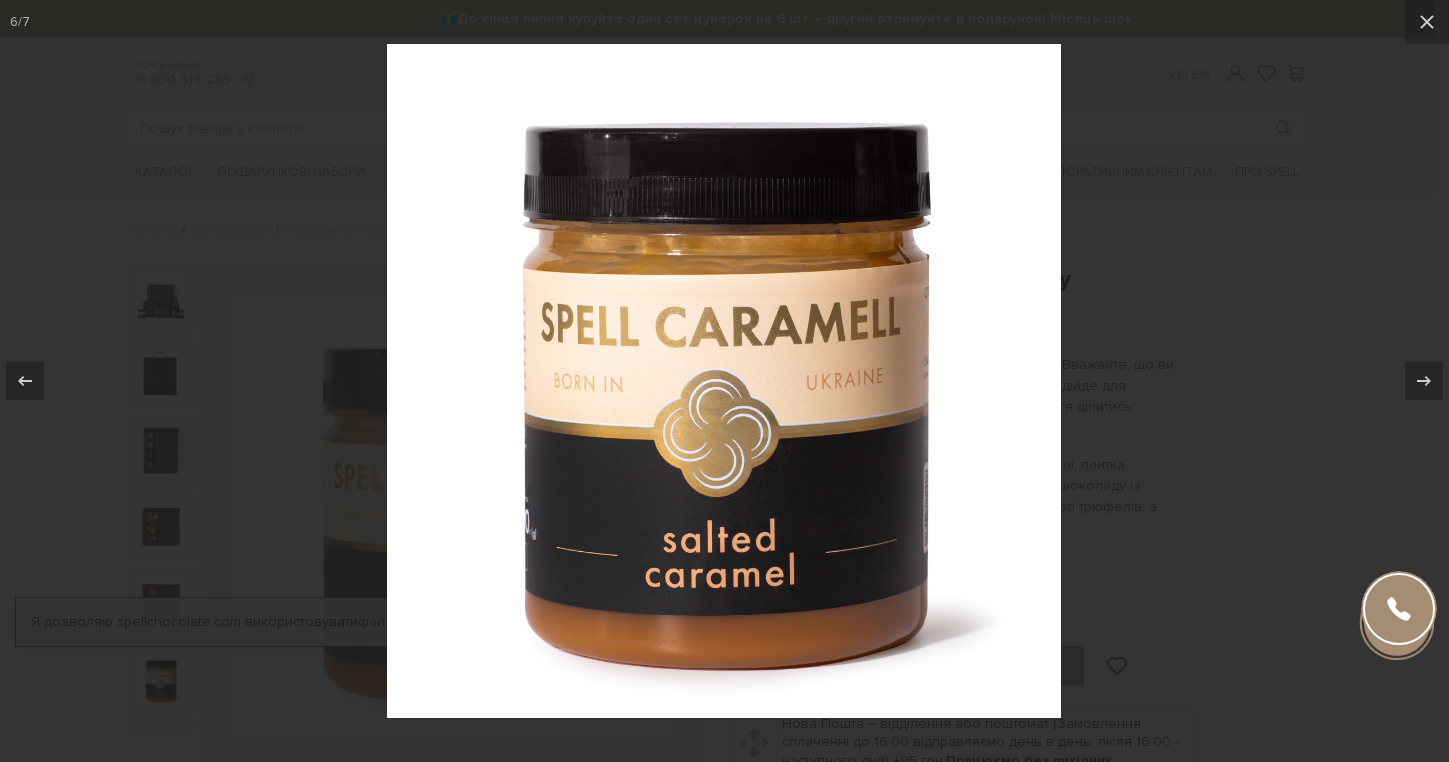 click at bounding box center [724, 381] 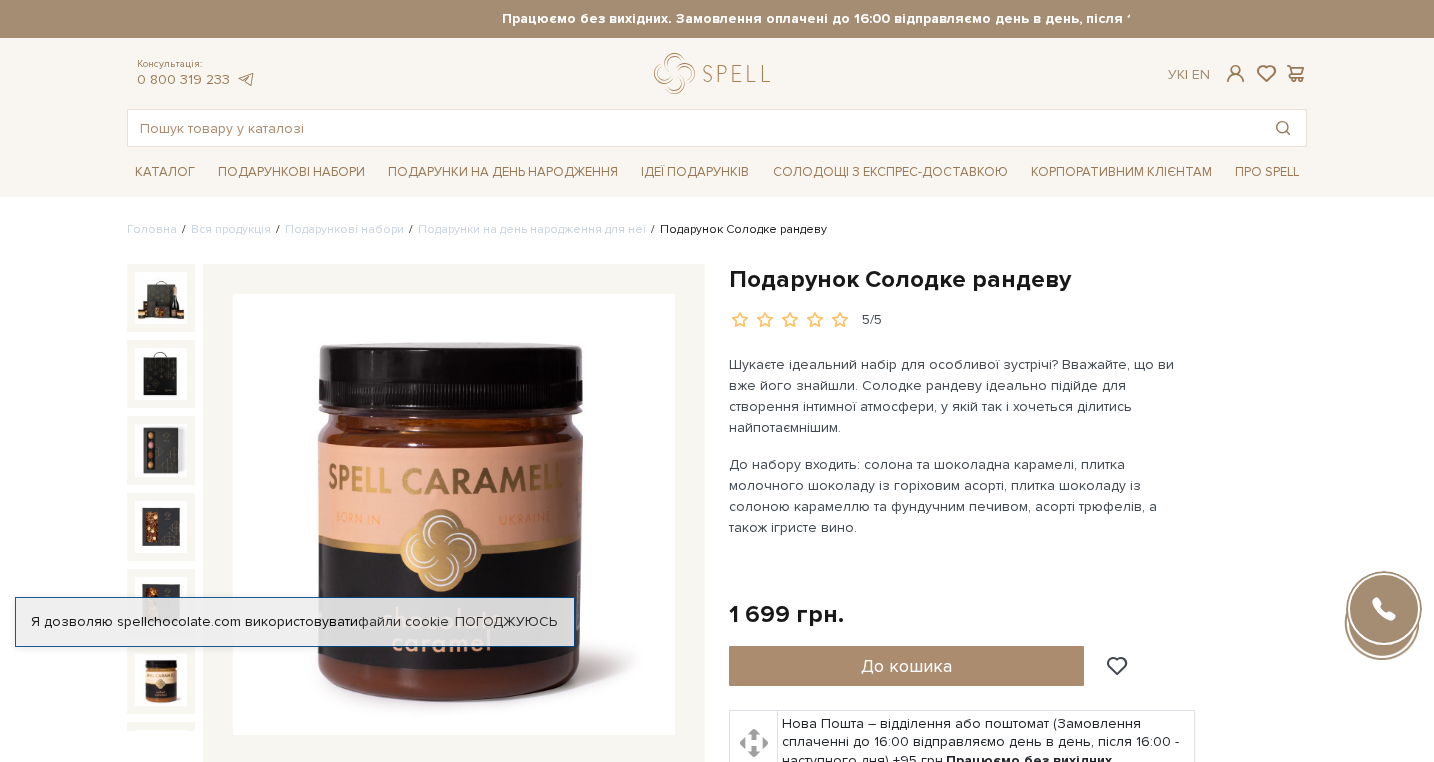 click at bounding box center (161, 756) 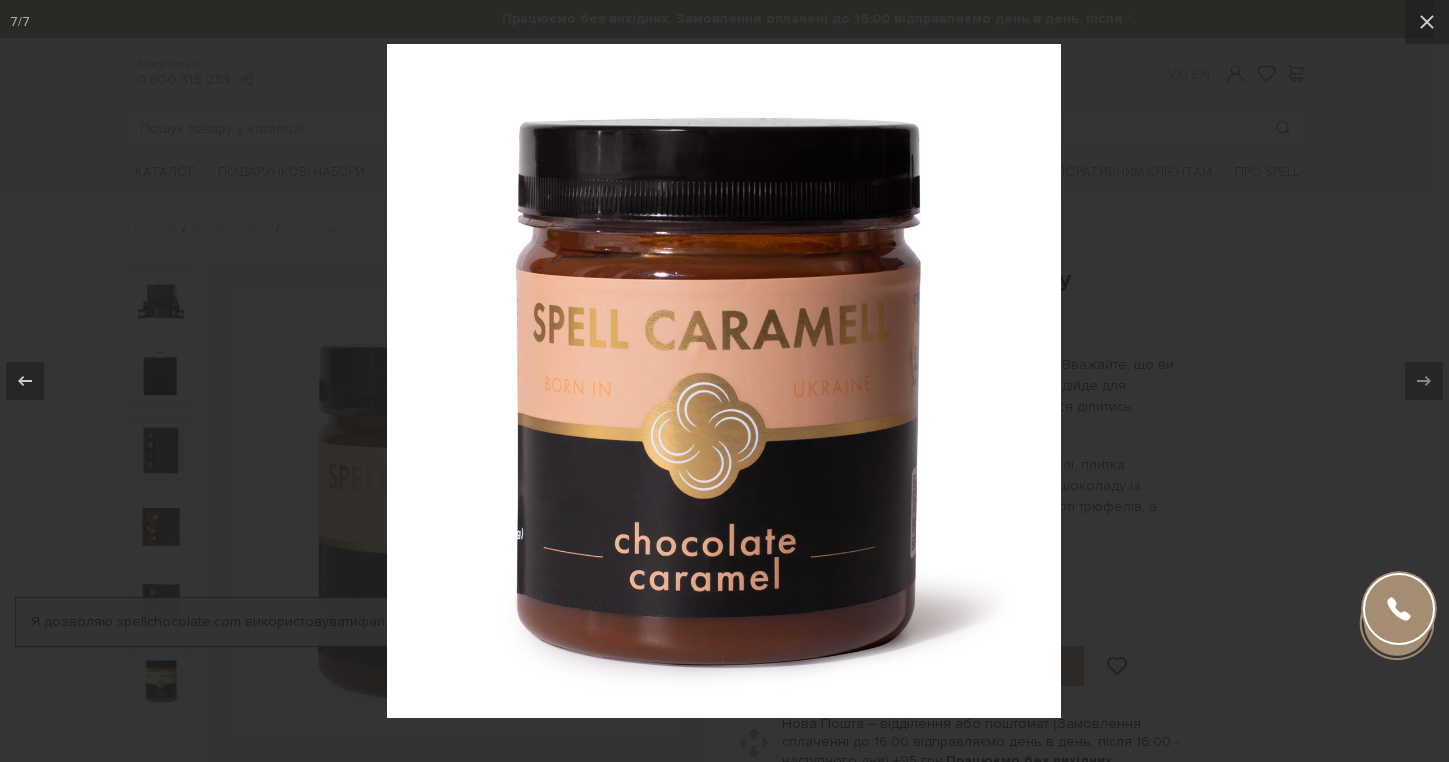 click at bounding box center (724, 381) 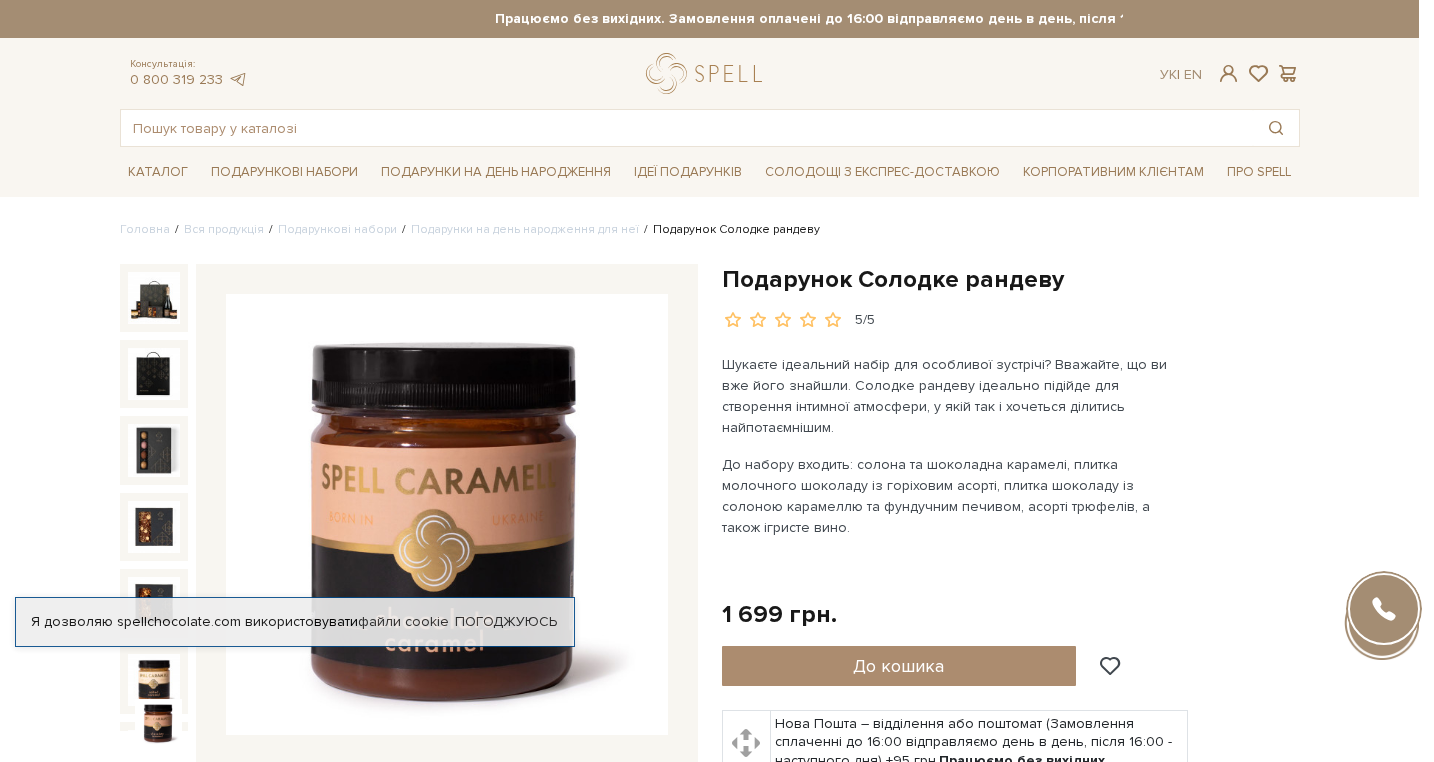 scroll, scrollTop: 15, scrollLeft: 0, axis: vertical 